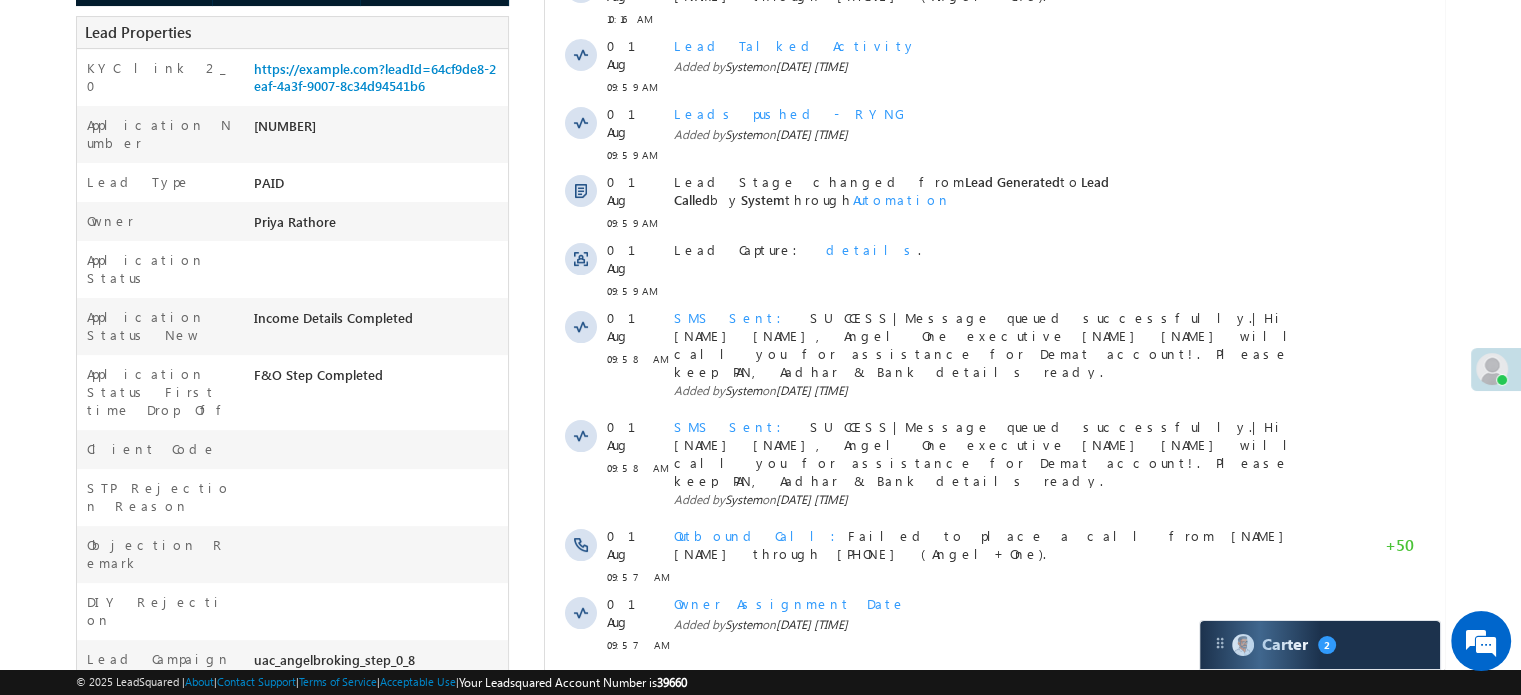 scroll, scrollTop: 37, scrollLeft: 0, axis: vertical 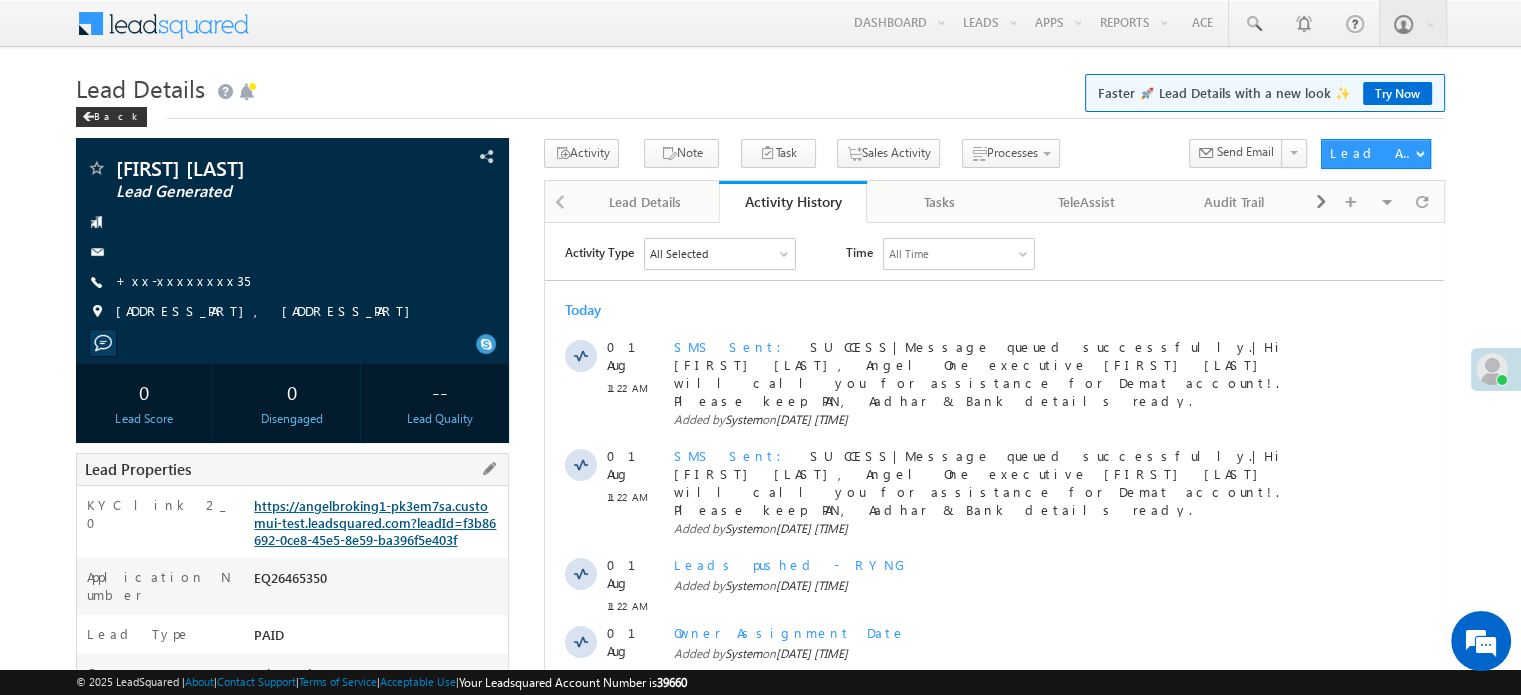 click on "https://angelbroking1-pk3em7sa.customui-test.leadsquared.com?leadId=f3b86692-0ce8-45e5-8e59-ba396f5e403f" at bounding box center [375, 522] 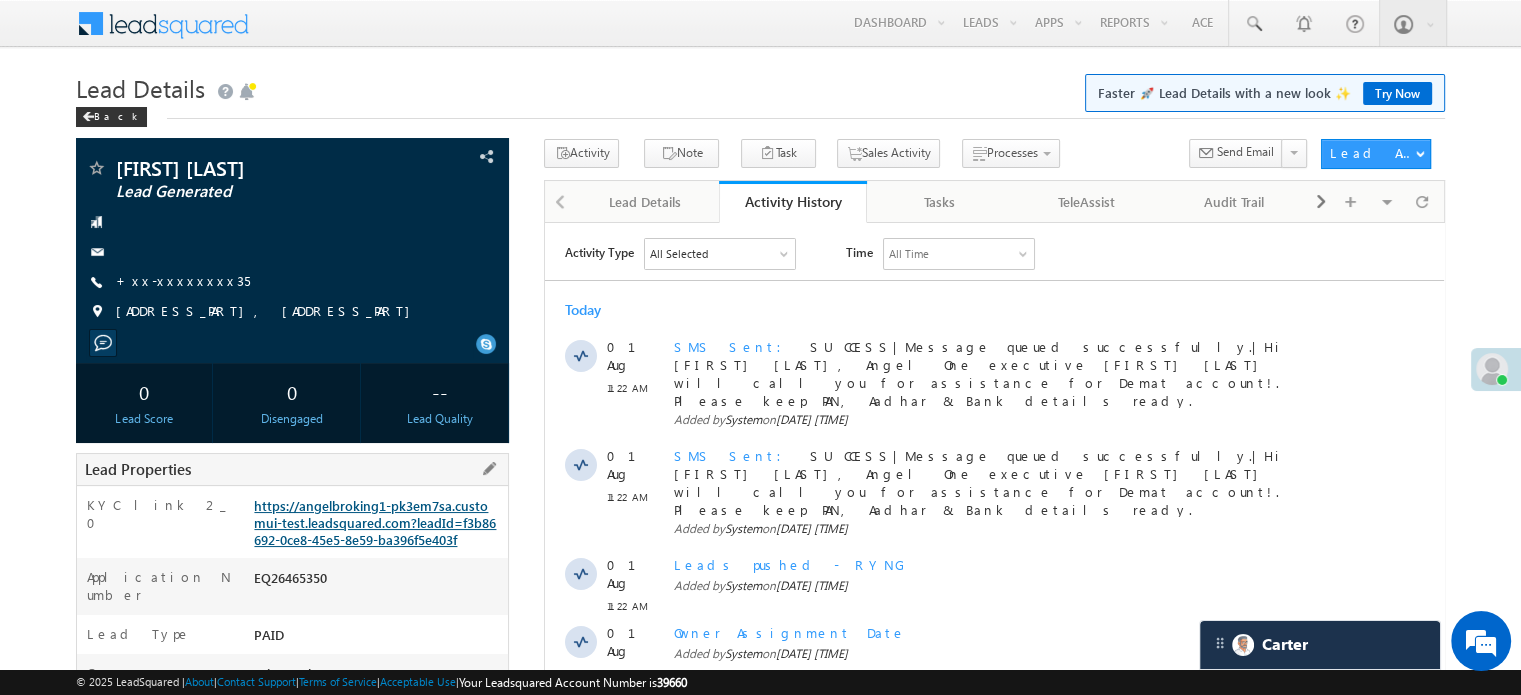 scroll, scrollTop: 0, scrollLeft: 0, axis: both 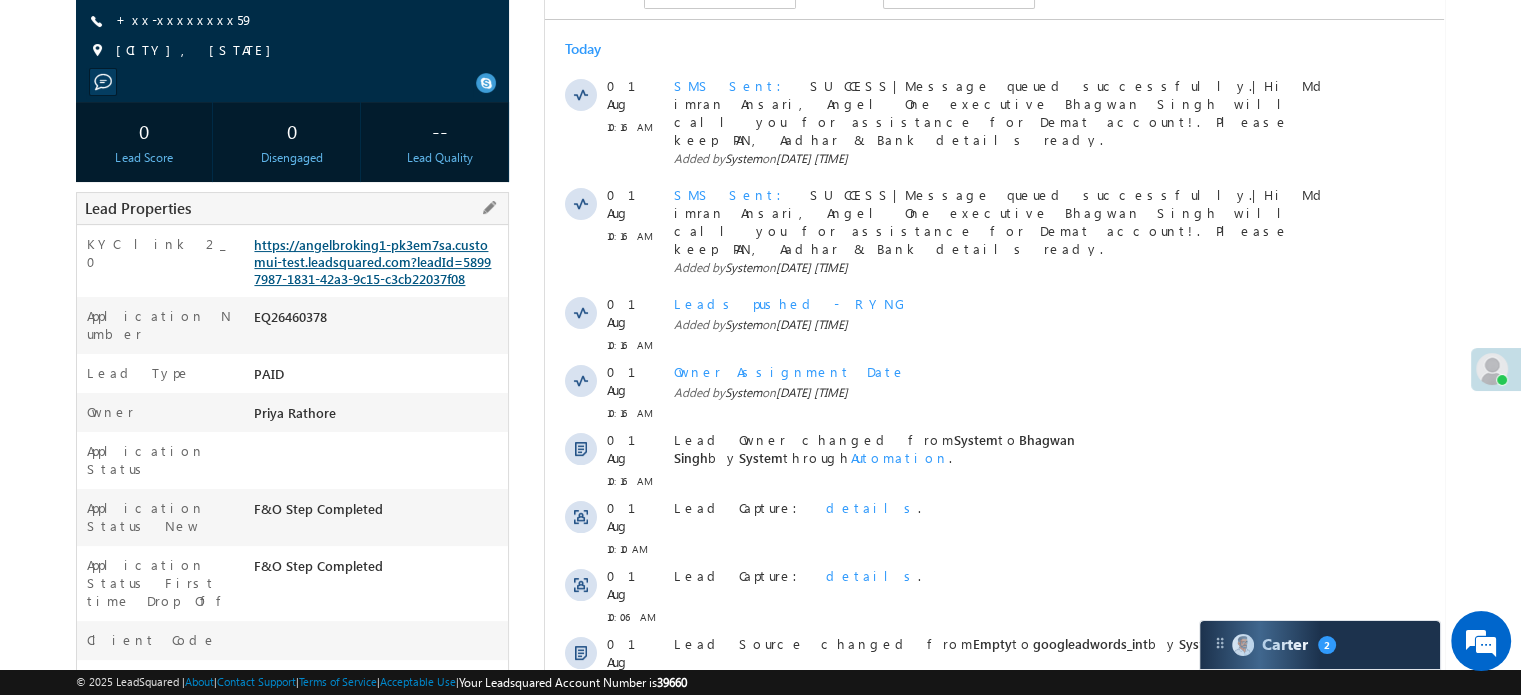 click on "https://angelbroking1-pk3em7sa.customui-test.leadsquared.com?leadId=58997987-1831-42a3-9c15-c3cb22037f08" at bounding box center (372, 261) 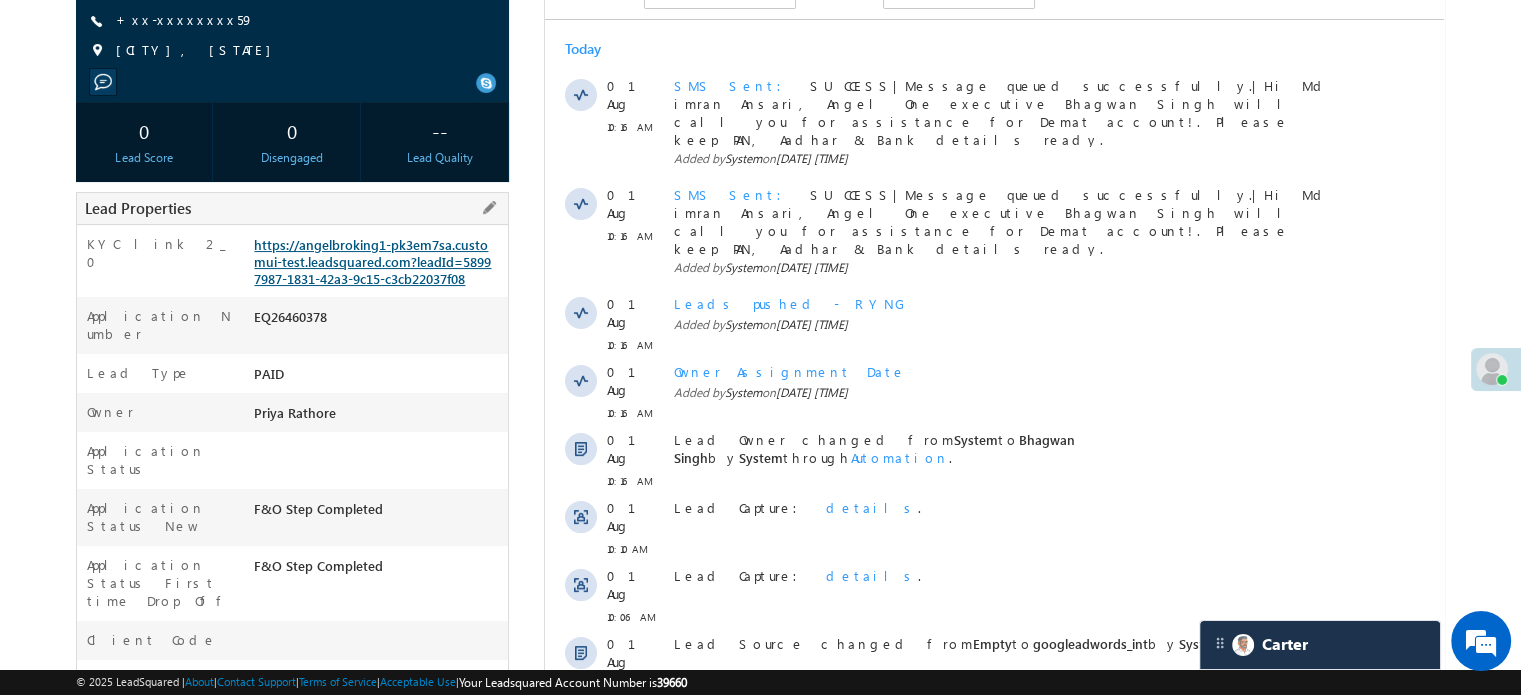 scroll, scrollTop: 9372, scrollLeft: 0, axis: vertical 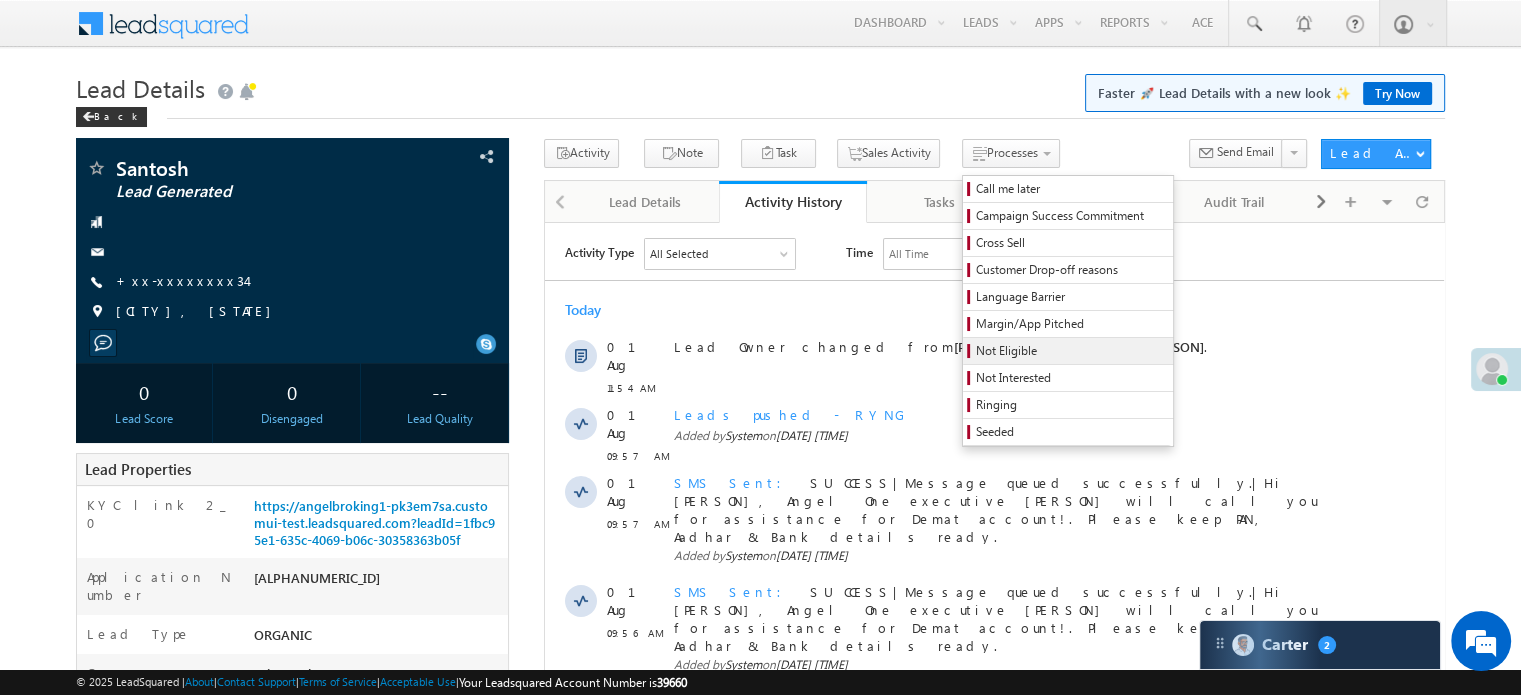 click on "Not Eligible" at bounding box center (1071, 351) 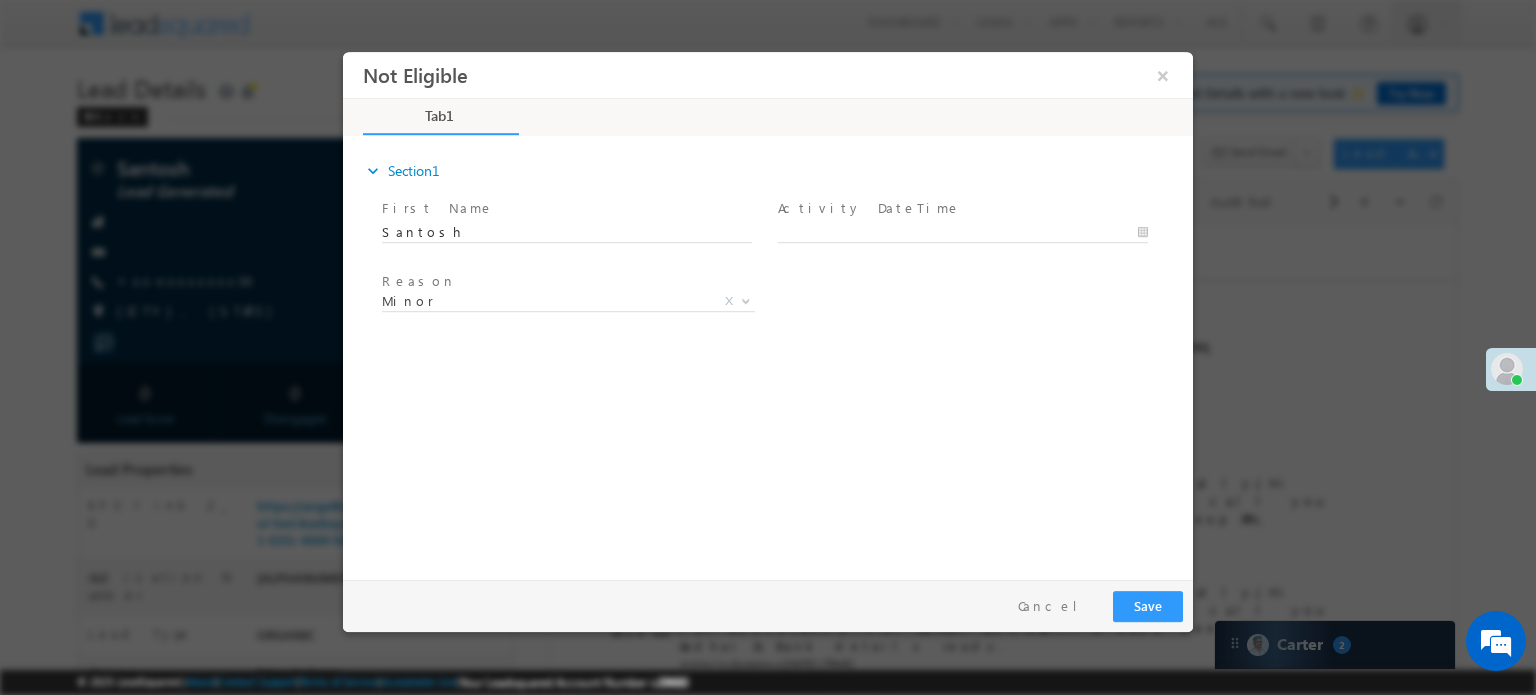 scroll, scrollTop: 0, scrollLeft: 0, axis: both 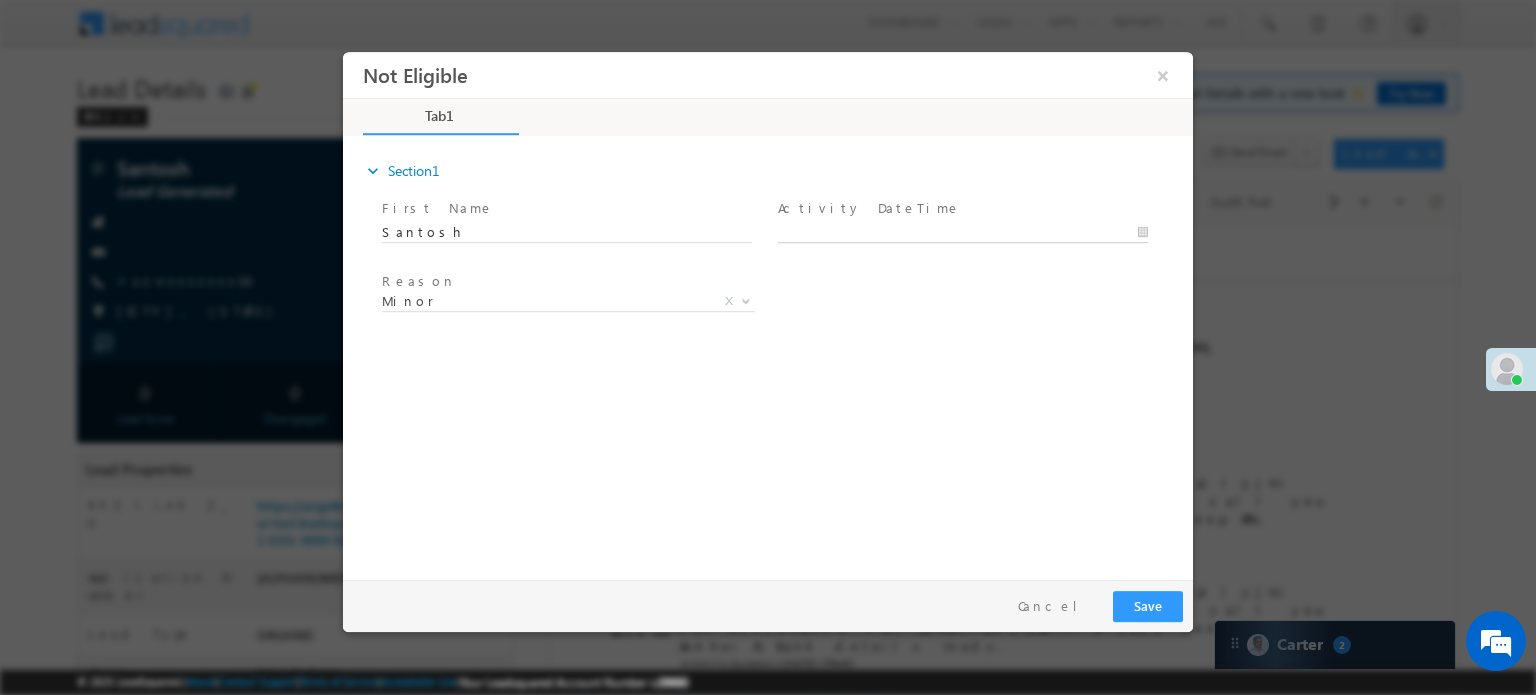 type on "08/01/25 12:01 PM" 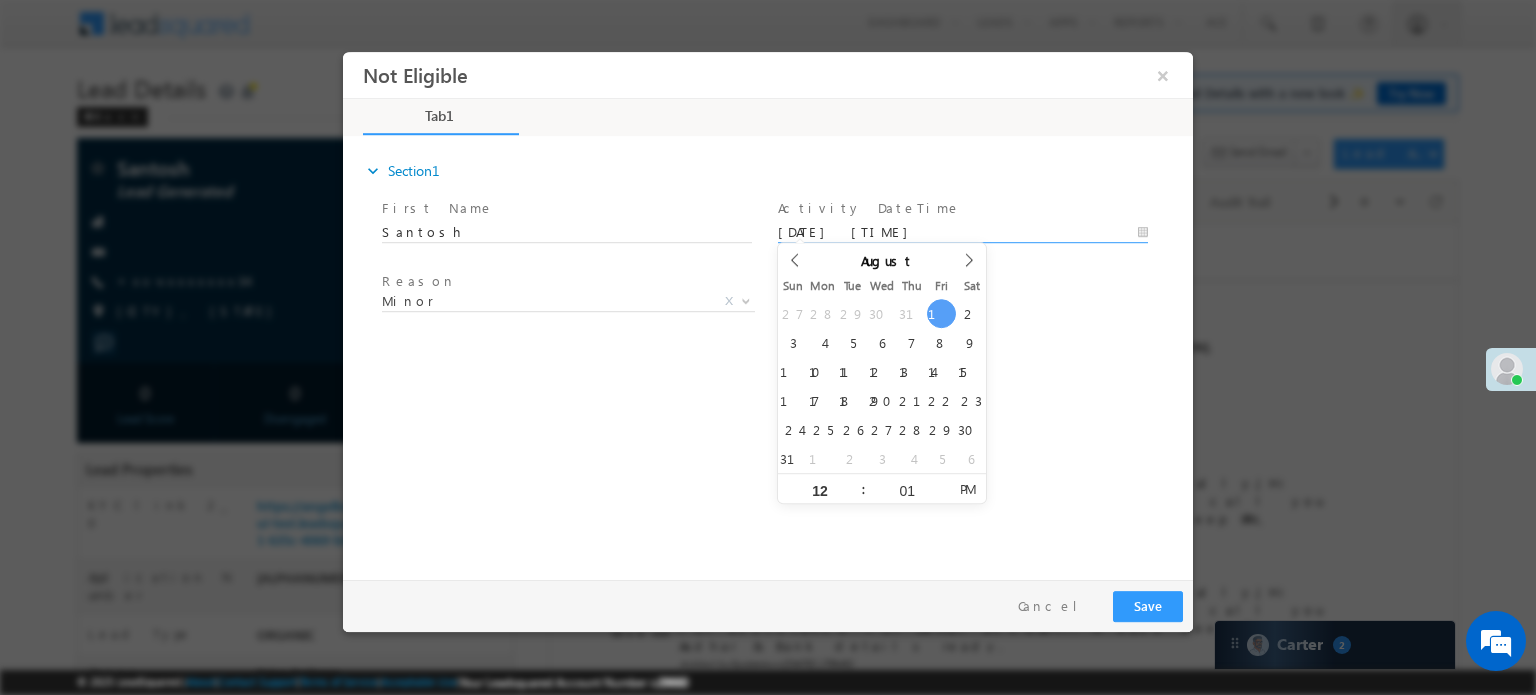 click on "08/01/25 12:01 PM" at bounding box center [963, 232] 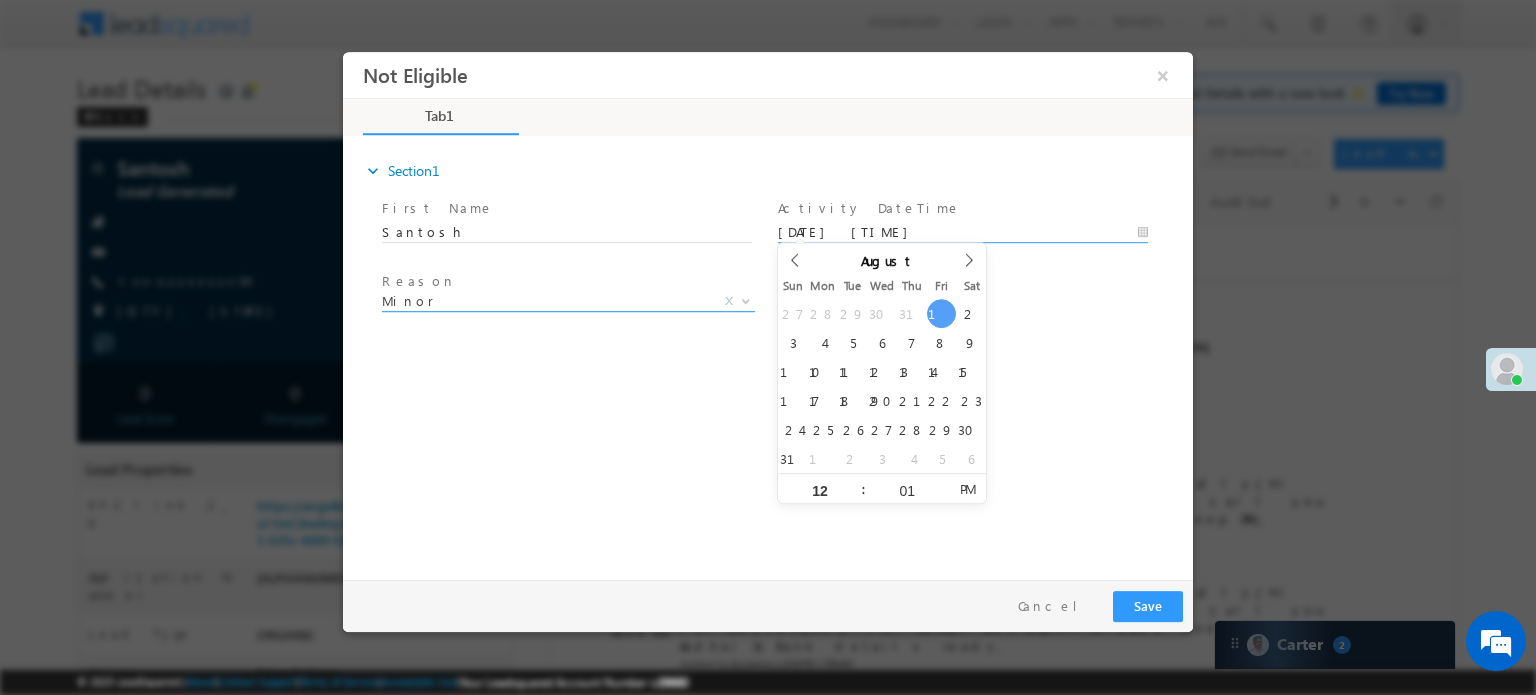 click on "Reason
*" at bounding box center [566, 282] 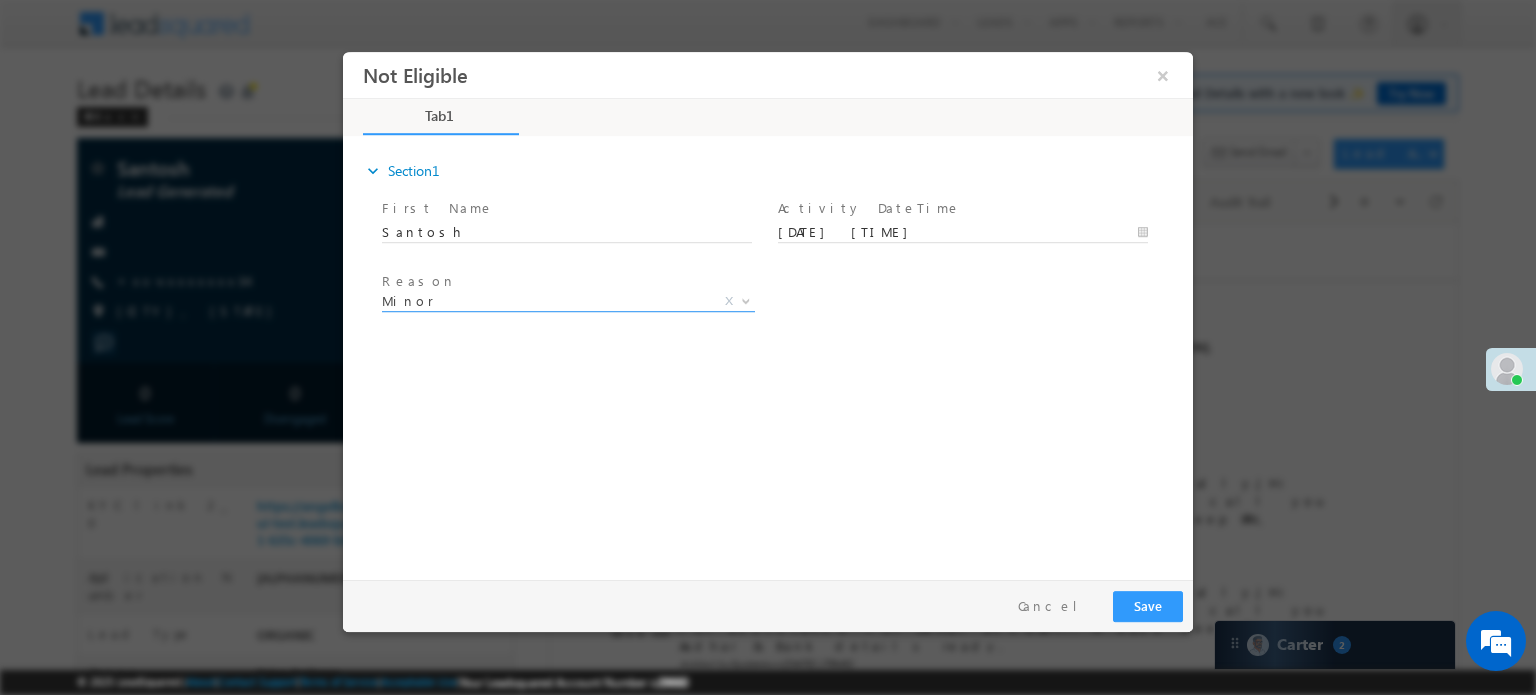 click on "Minor" at bounding box center [544, 300] 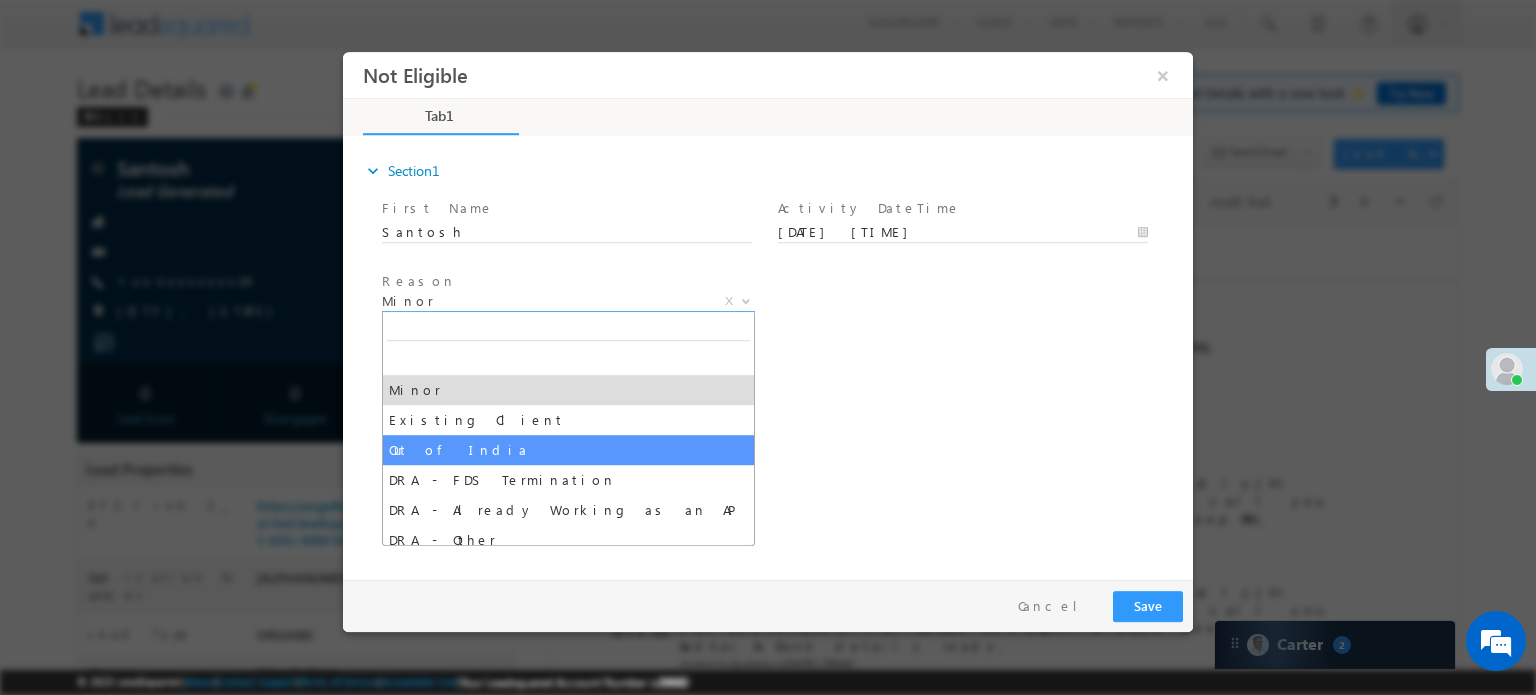 select on "Out of India" 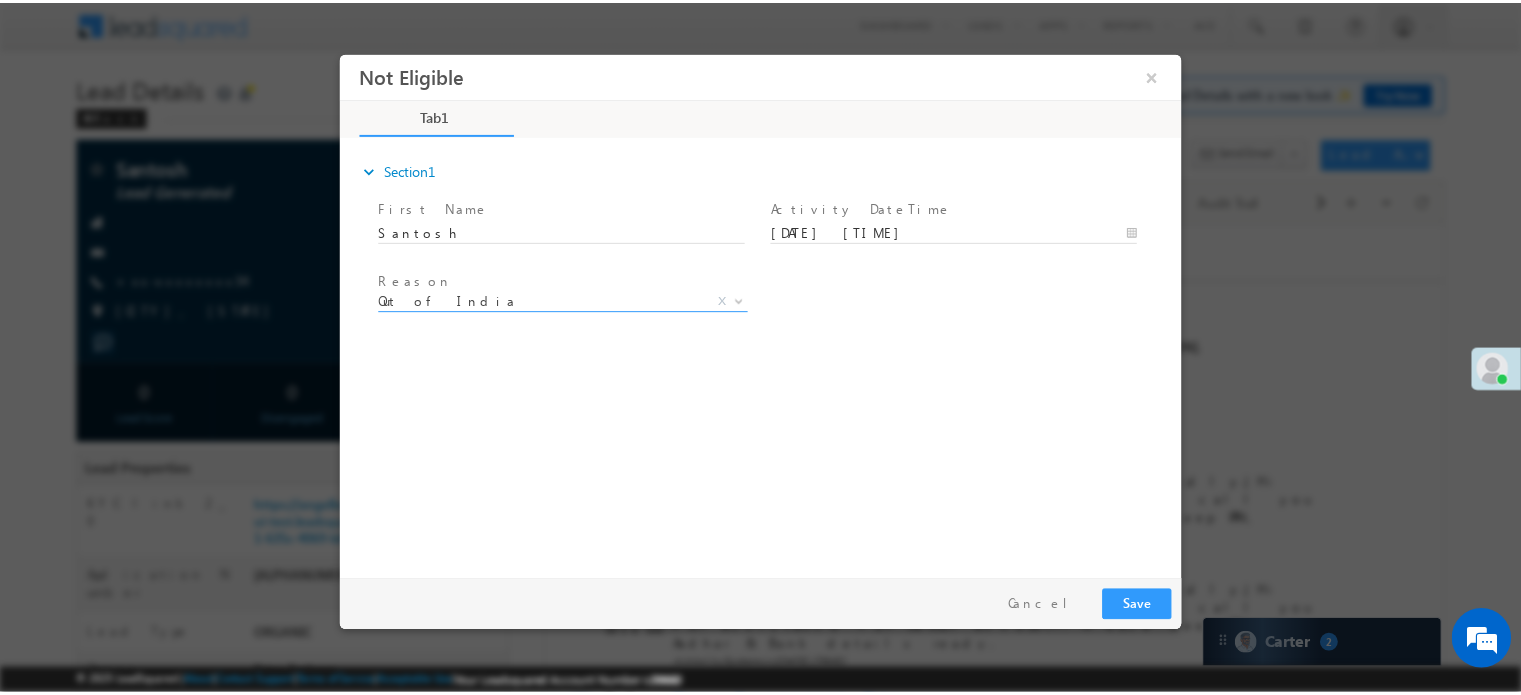 scroll, scrollTop: 0, scrollLeft: 0, axis: both 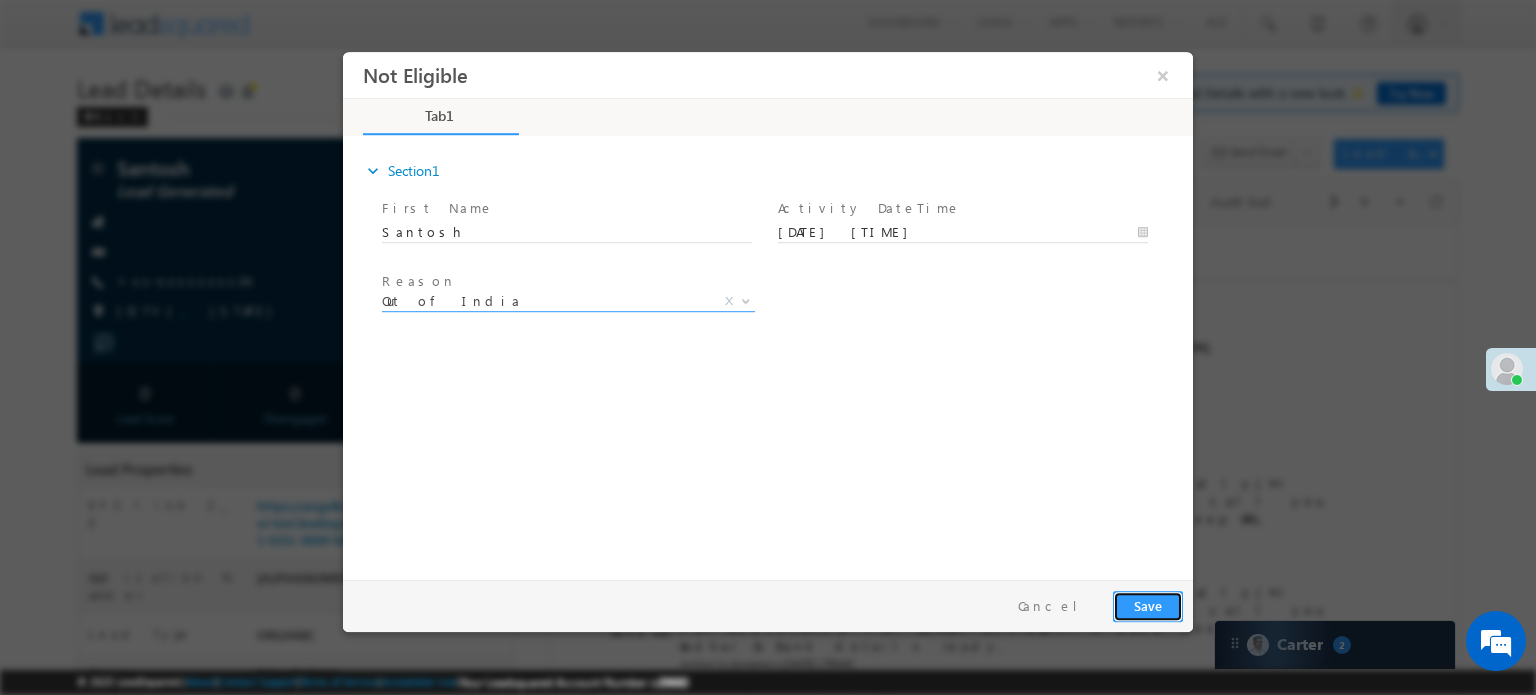 click on "Save" at bounding box center (1148, 605) 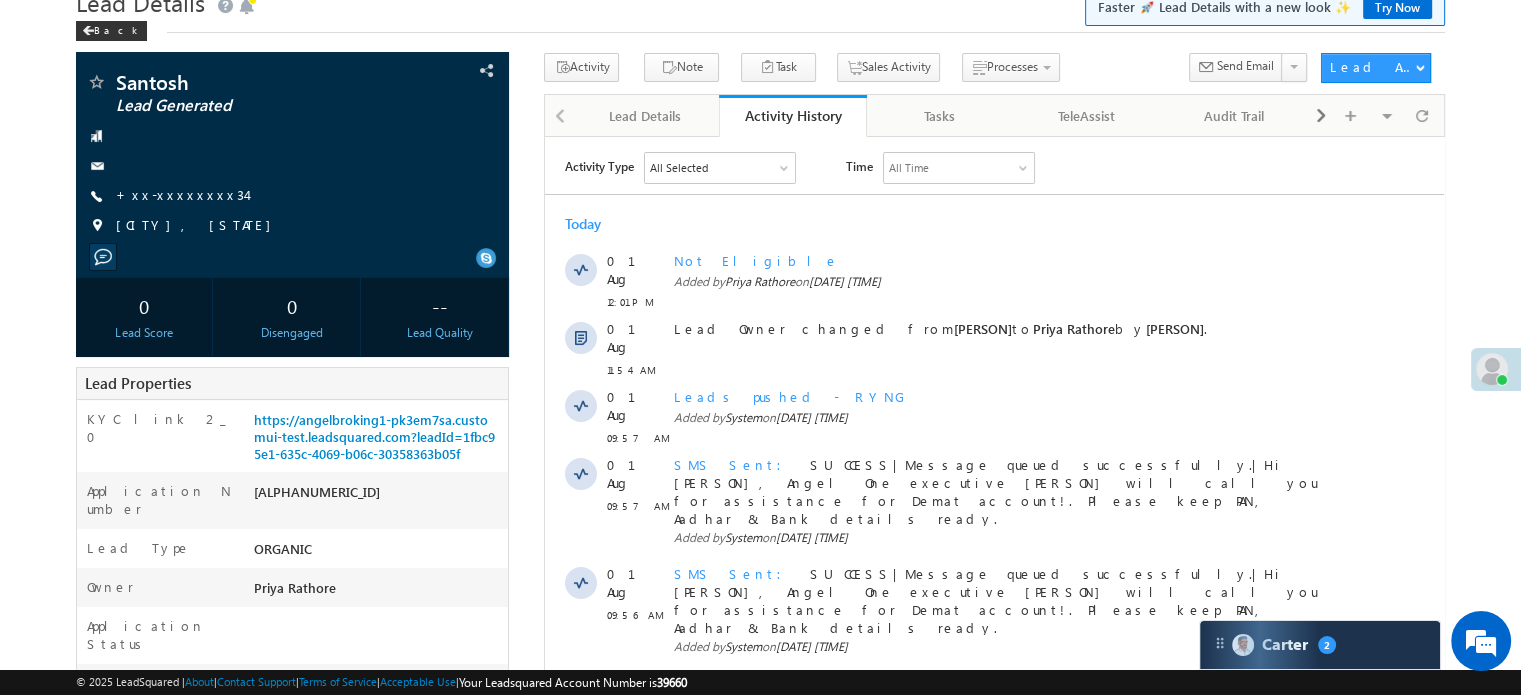 scroll, scrollTop: 0, scrollLeft: 0, axis: both 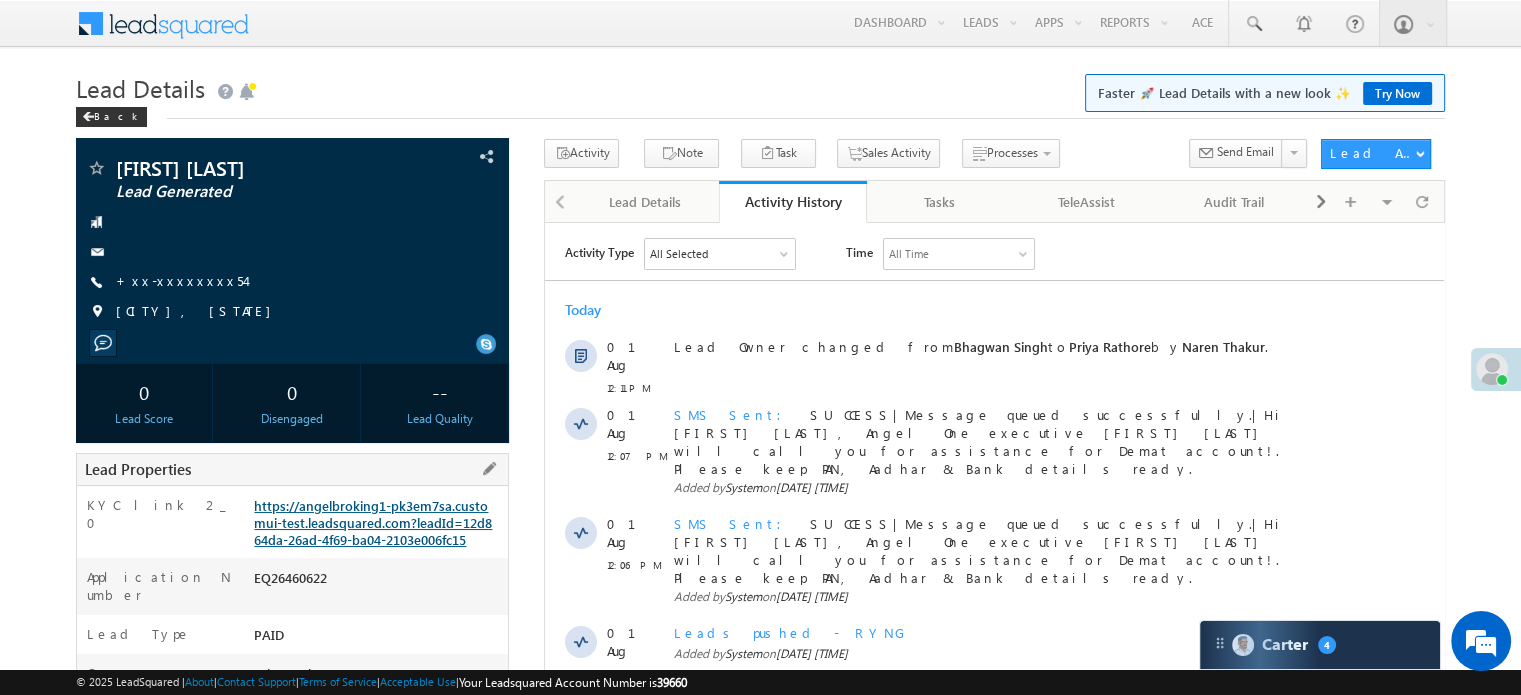 click on "https://angelbroking1-pk3em7sa.customui-test.leadsquared.com?leadId=12d864da-26ad-4f69-ba04-2103e006fc15" at bounding box center (373, 522) 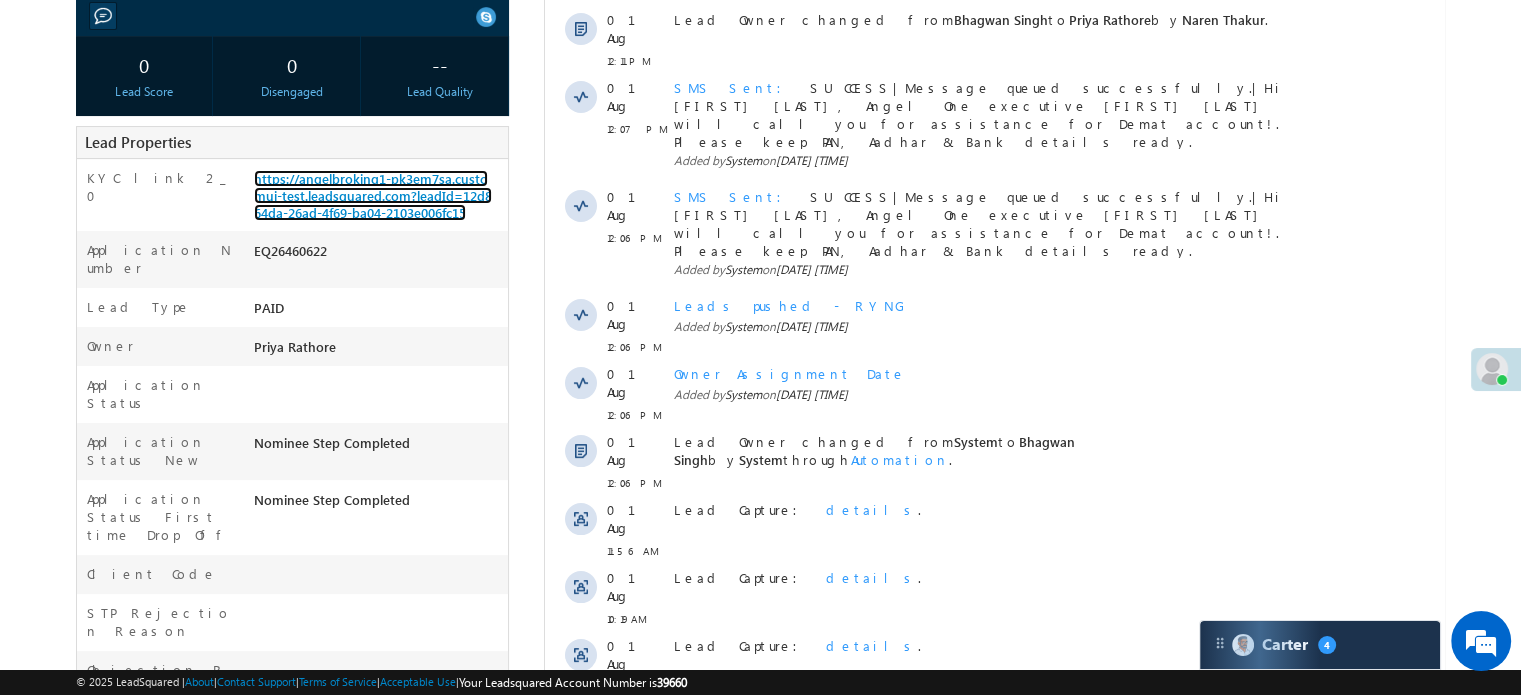 scroll, scrollTop: 0, scrollLeft: 0, axis: both 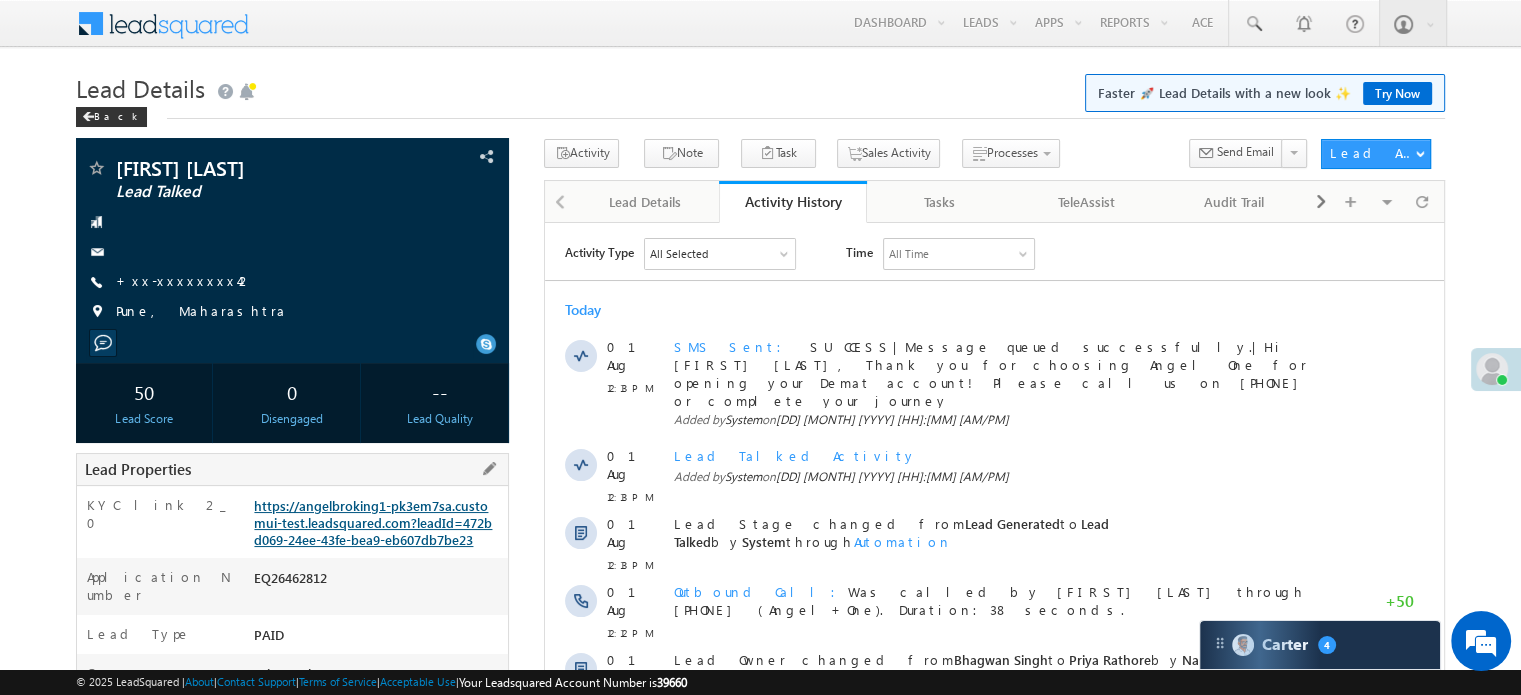 click on "https://angelbroking1-pk3em7sa.customui-test.leadsquared.com?leadId=472bd069-24ee-43fe-bea9-eb607db7be23" at bounding box center (373, 522) 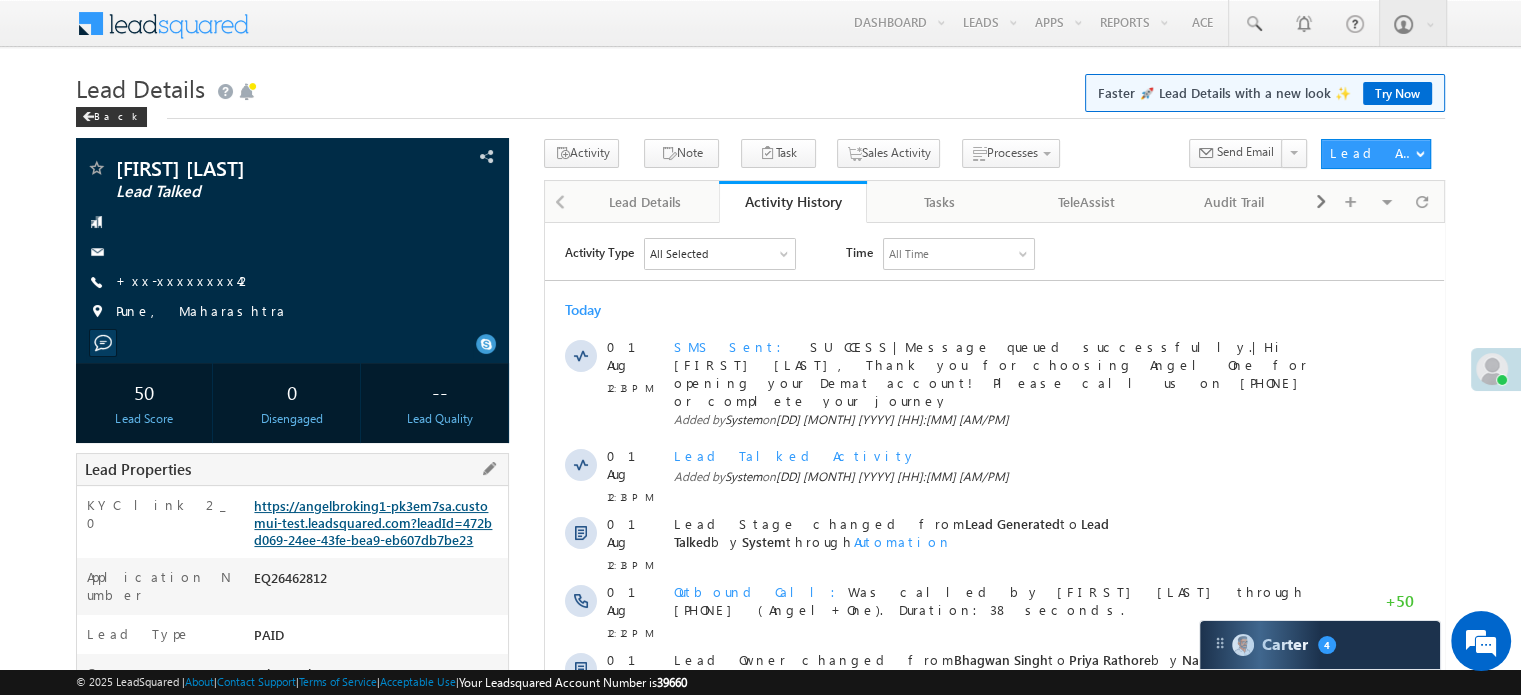 scroll, scrollTop: 0, scrollLeft: 0, axis: both 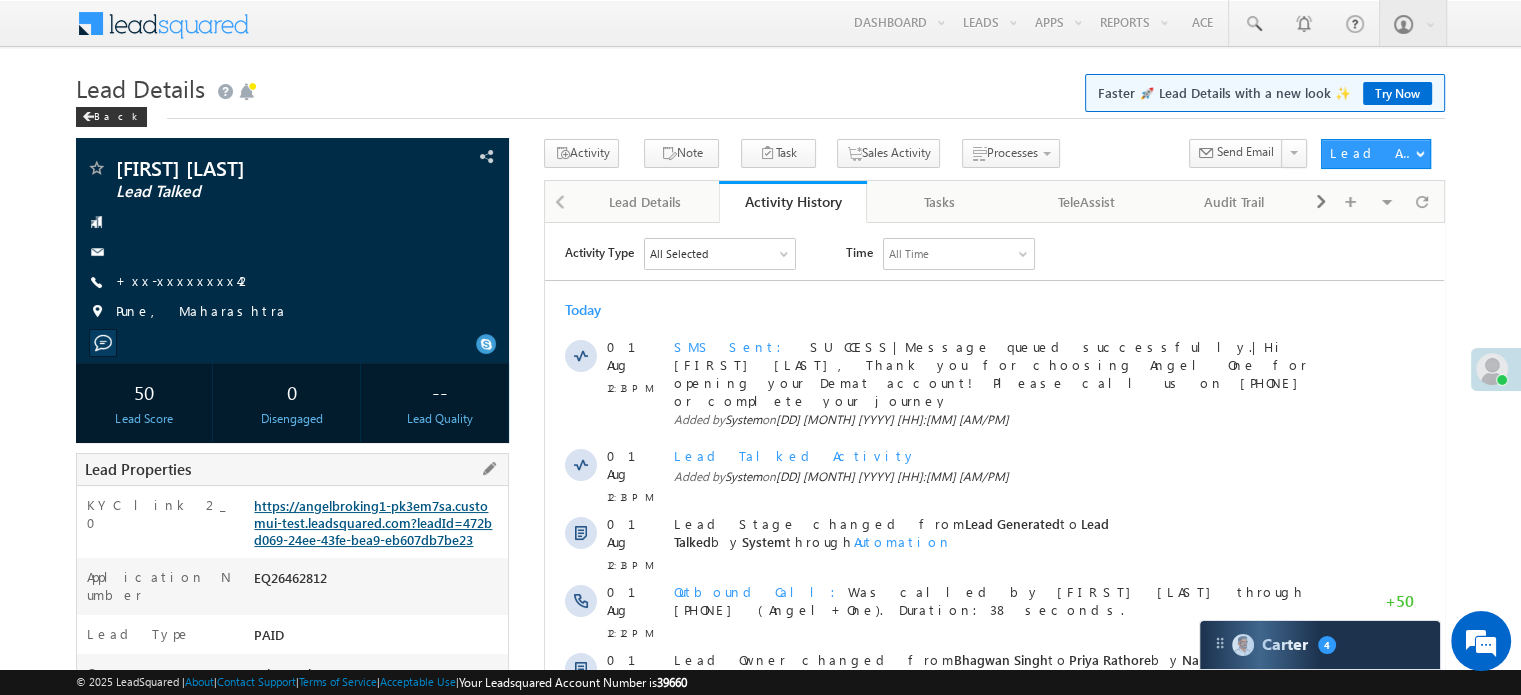 click on "https://angelbroking1-pk3em7sa.customui-test.leadsquared.com?leadId=472bd069-24ee-43fe-bea9-eb607db7be23" at bounding box center [373, 522] 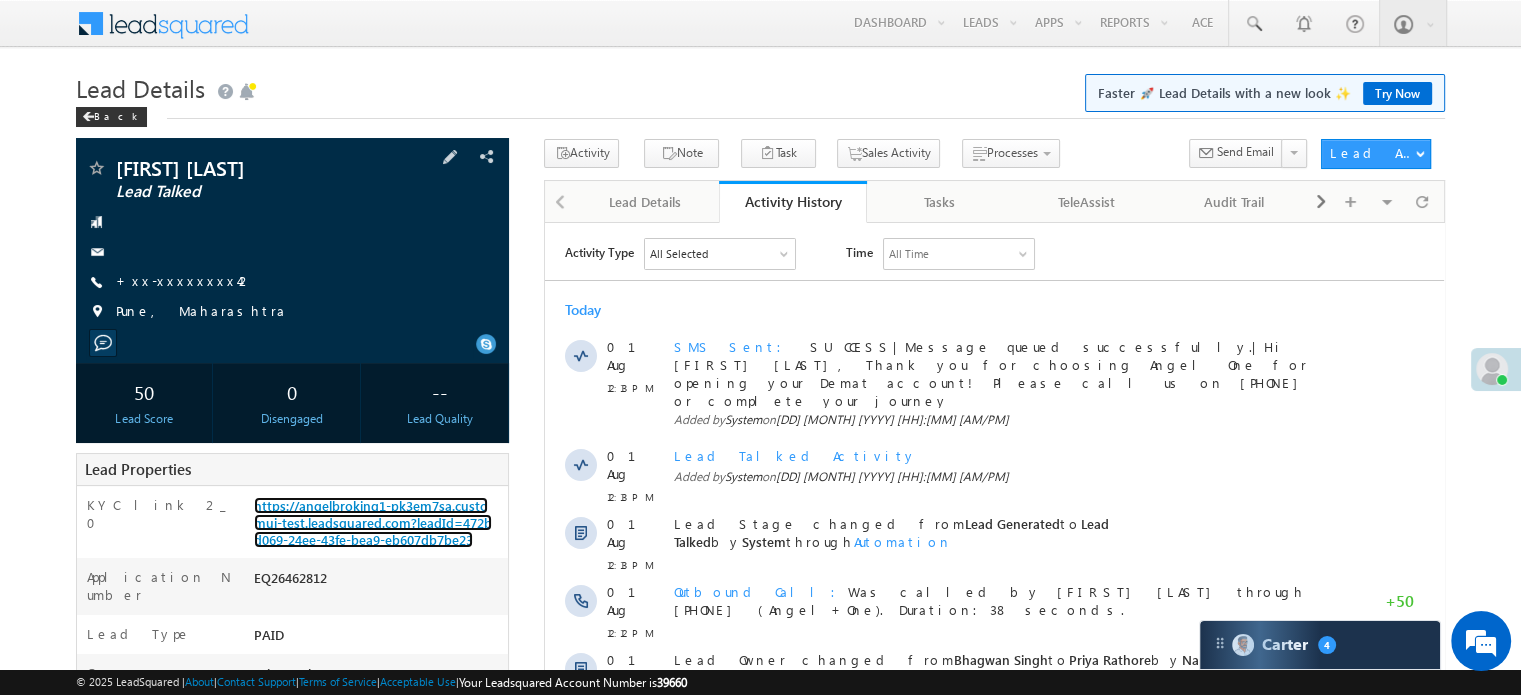scroll, scrollTop: 0, scrollLeft: 0, axis: both 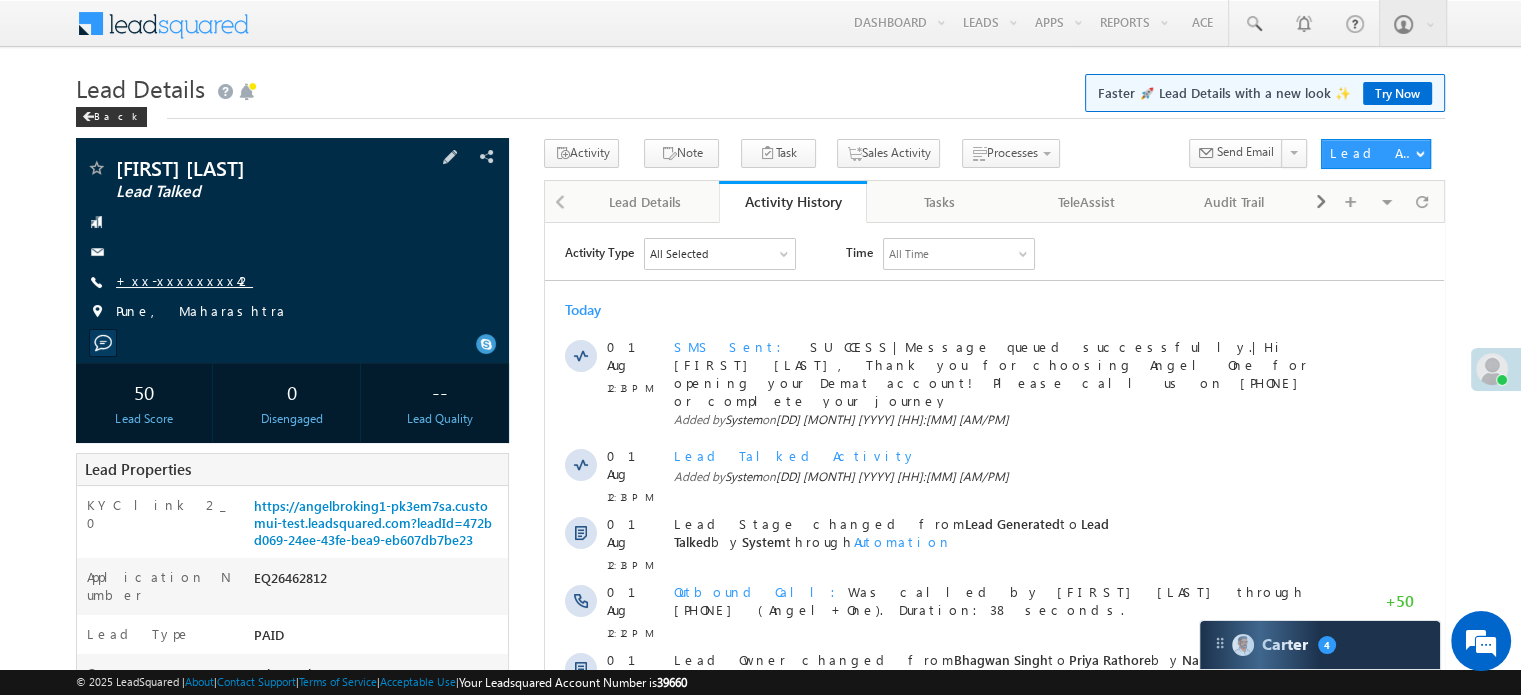 click on "+xx-xxxxxxxx42" at bounding box center (184, 280) 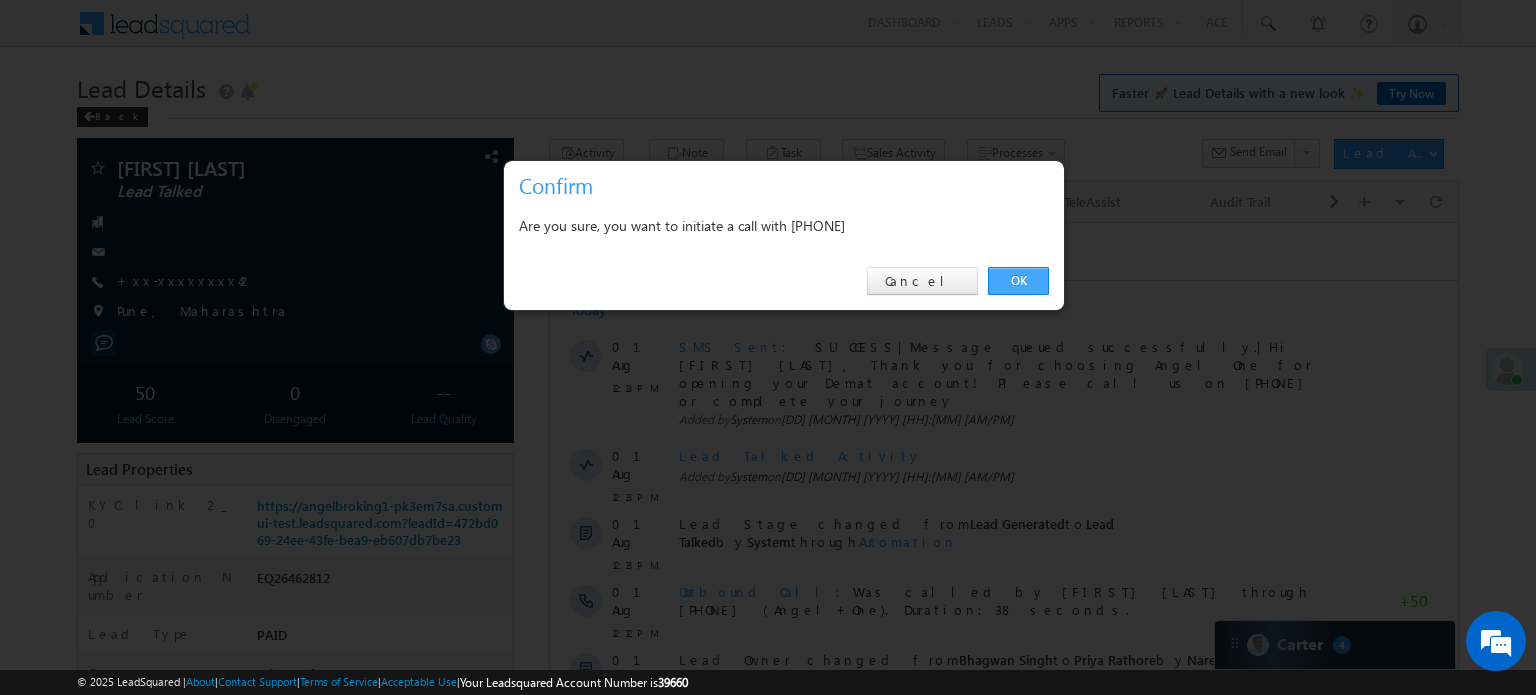 click on "OK" at bounding box center [1018, 281] 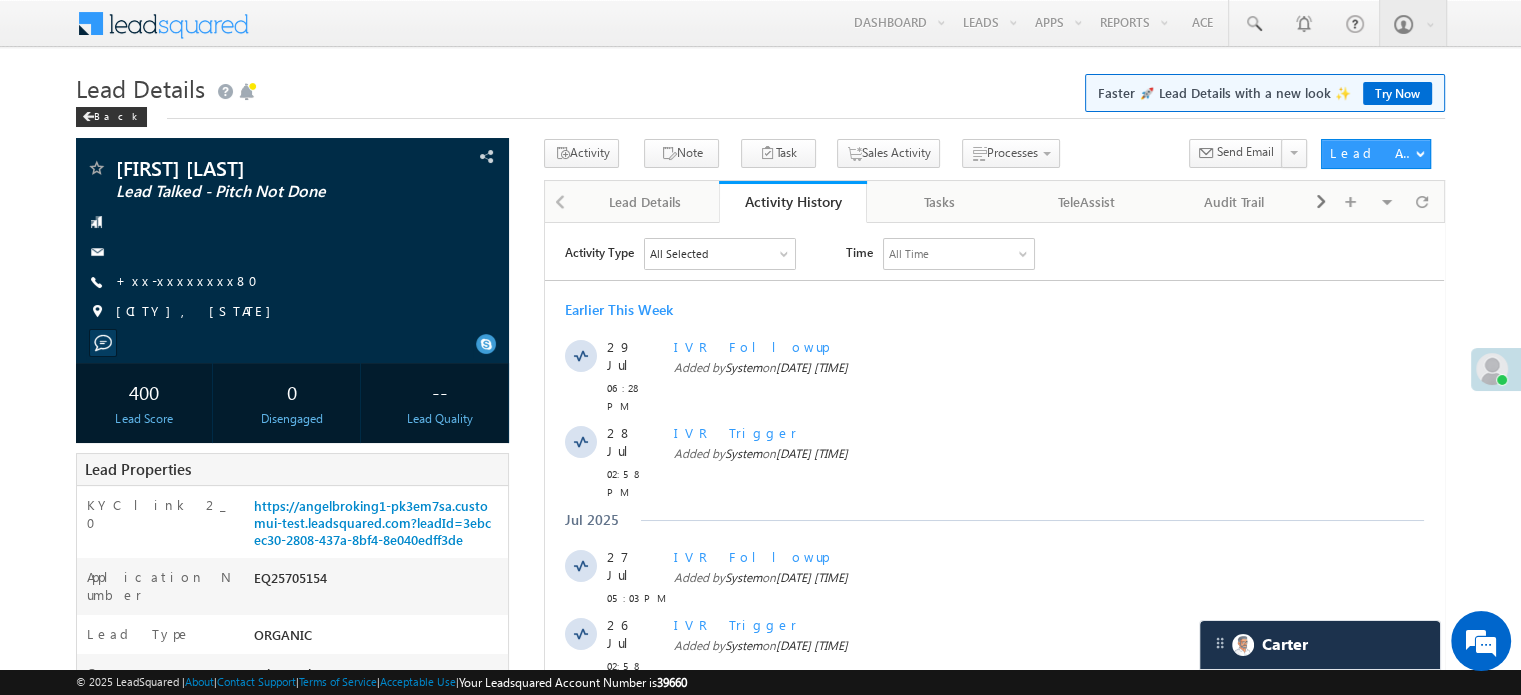 scroll, scrollTop: 0, scrollLeft: 0, axis: both 